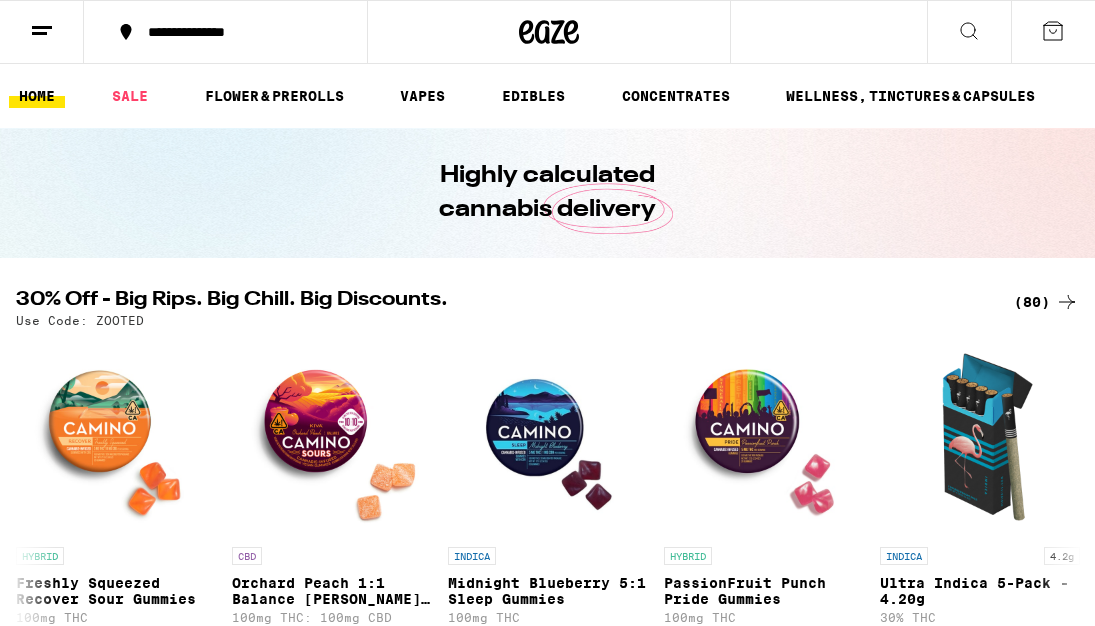 scroll, scrollTop: 8669, scrollLeft: 0, axis: vertical 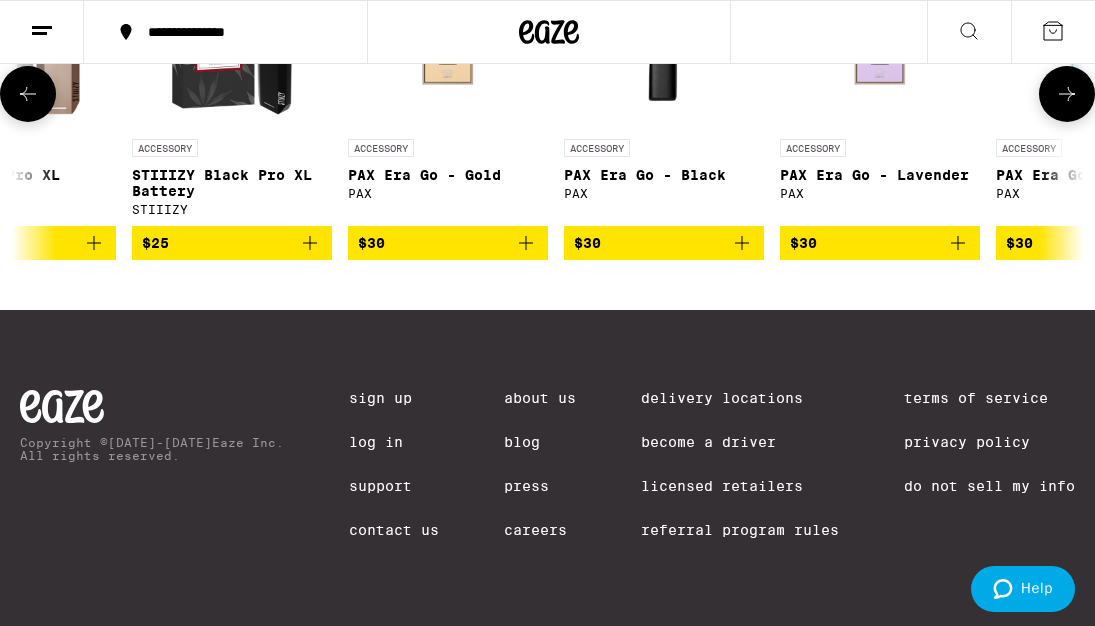 click 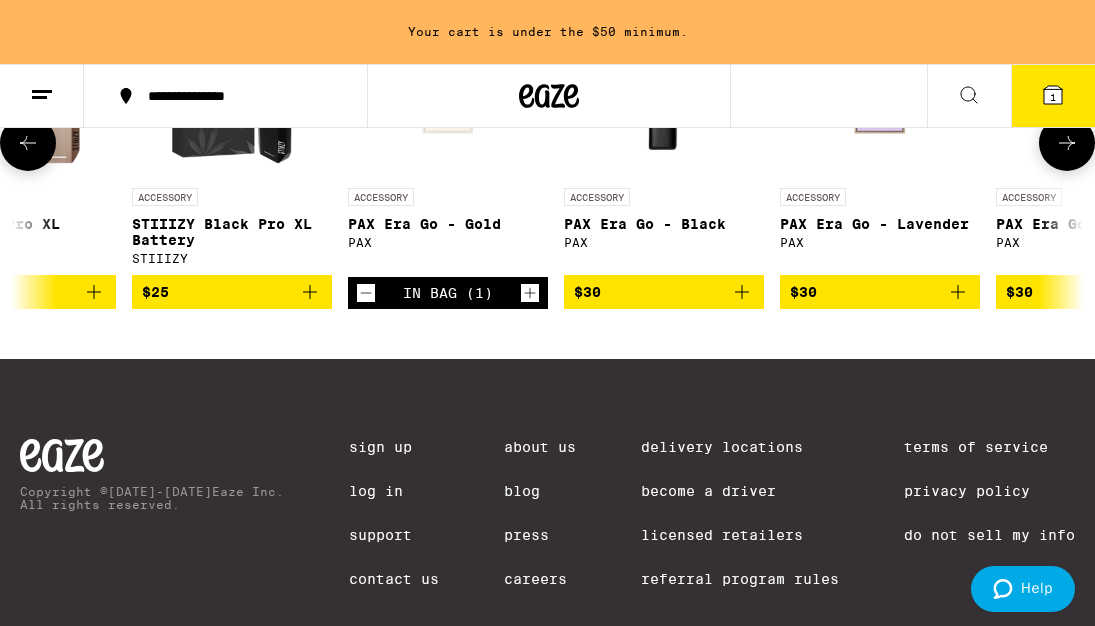 scroll, scrollTop: 8725, scrollLeft: 0, axis: vertical 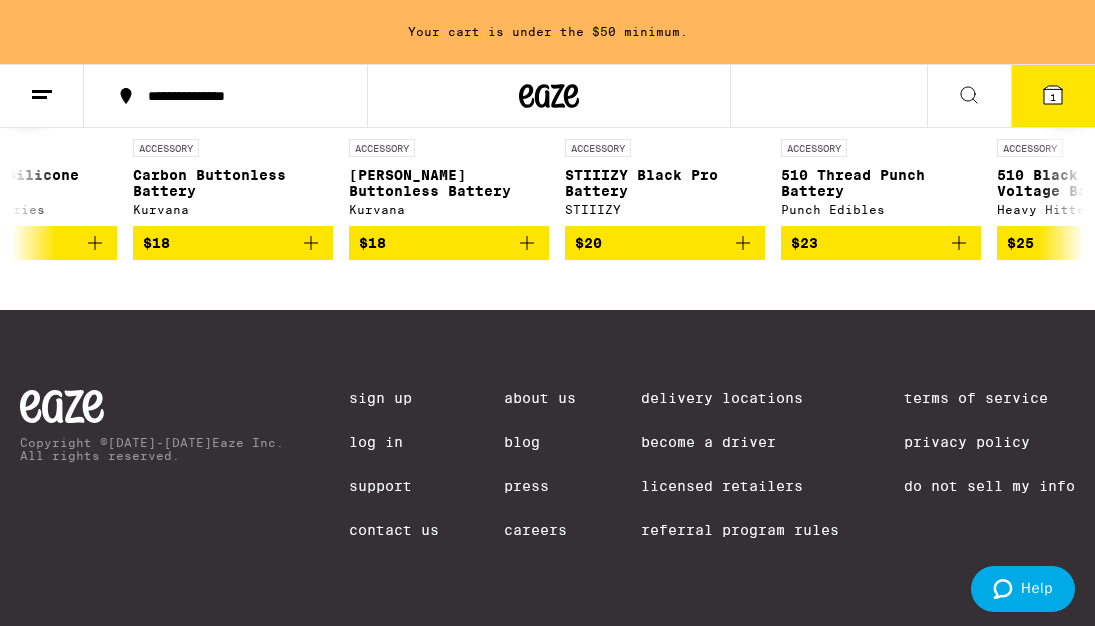 click 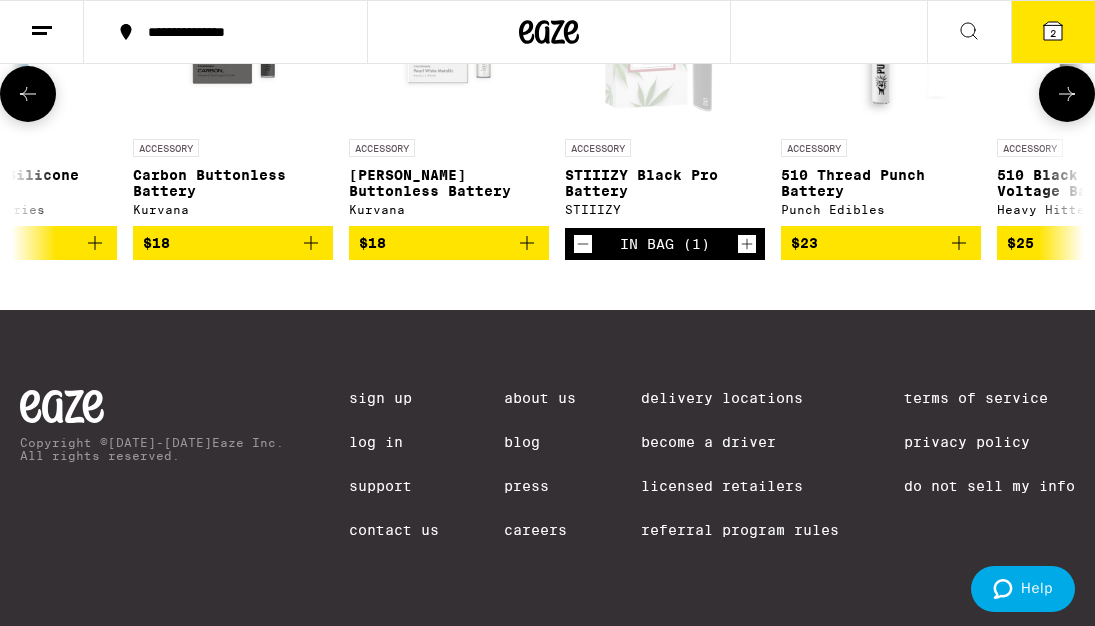 scroll, scrollTop: 8661, scrollLeft: 0, axis: vertical 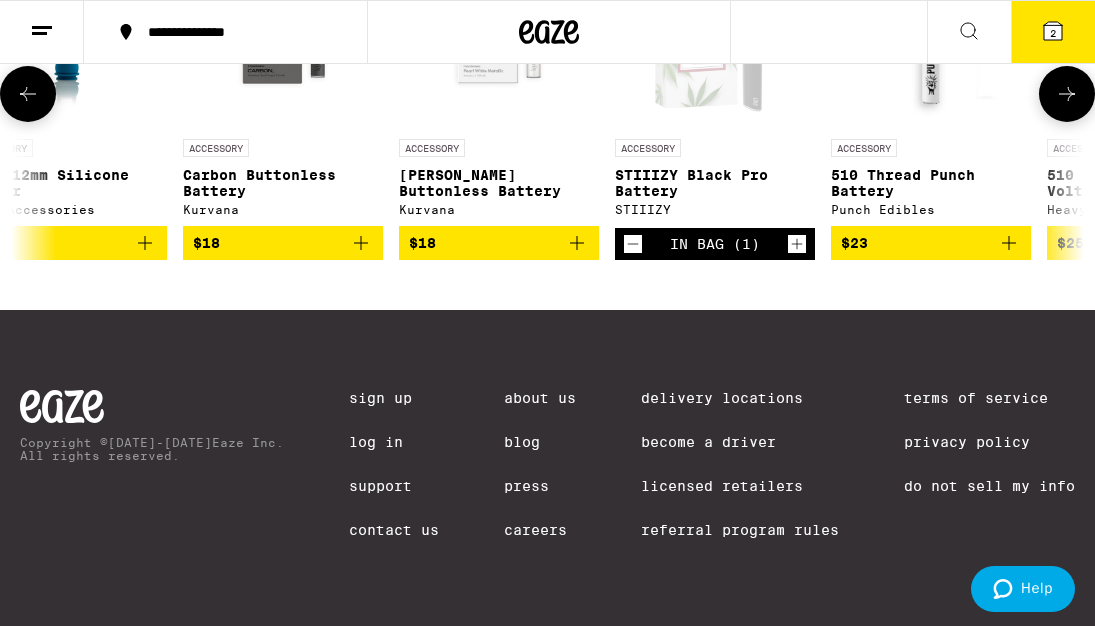 click 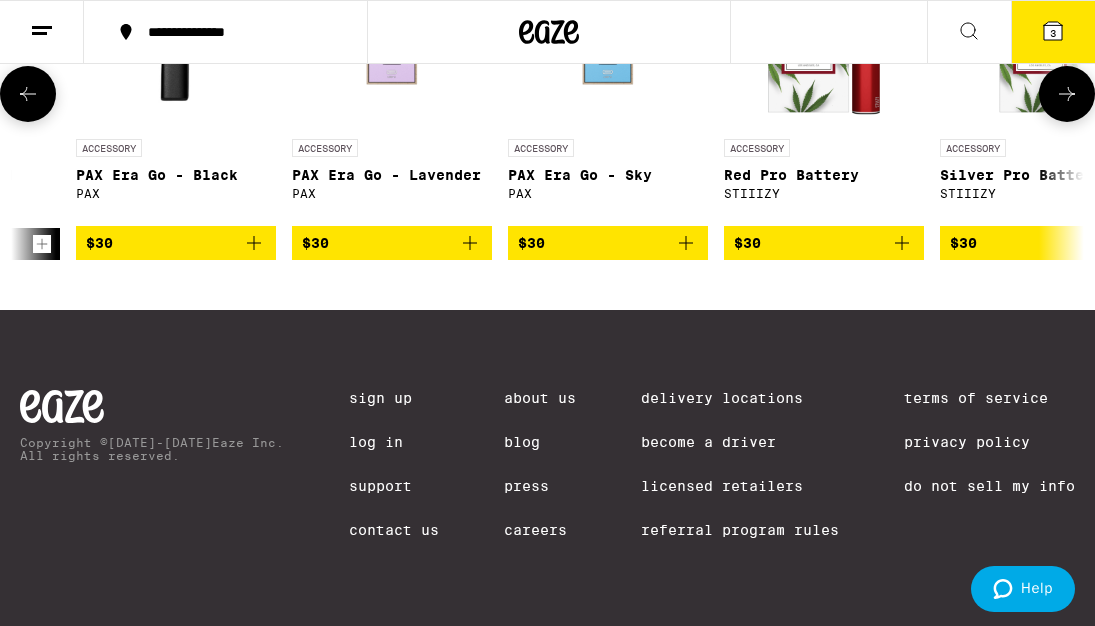scroll, scrollTop: 0, scrollLeft: 4698, axis: horizontal 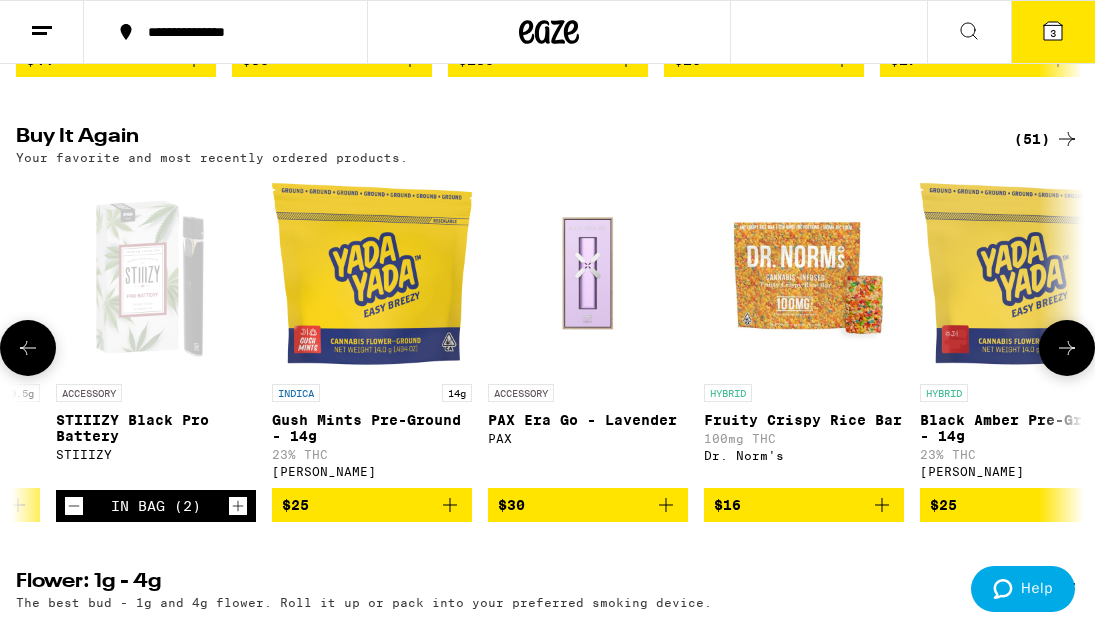 click 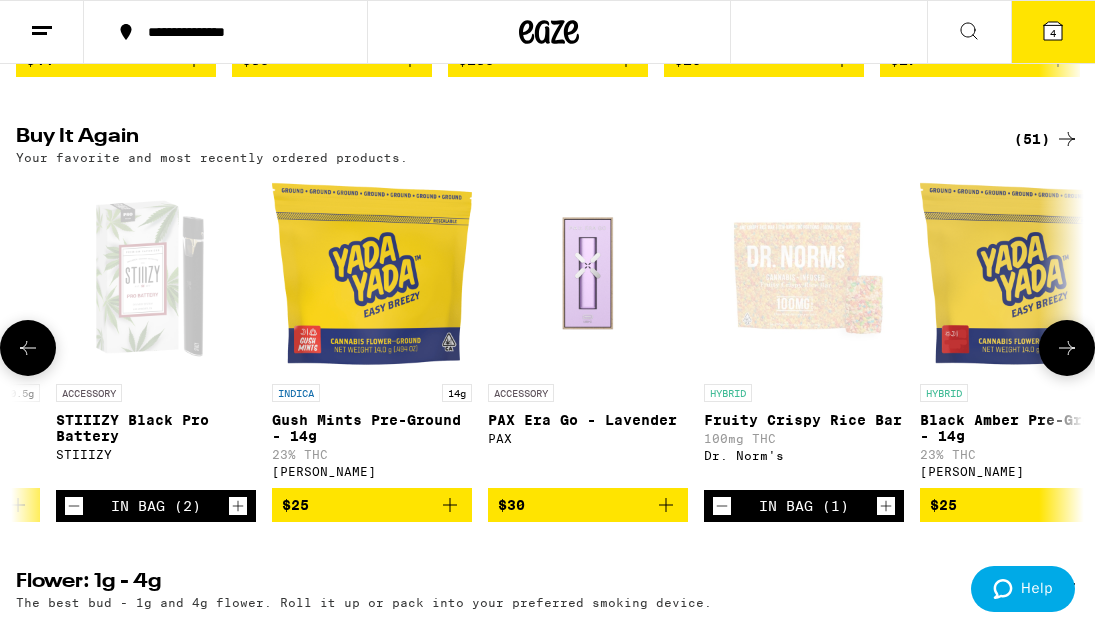 click 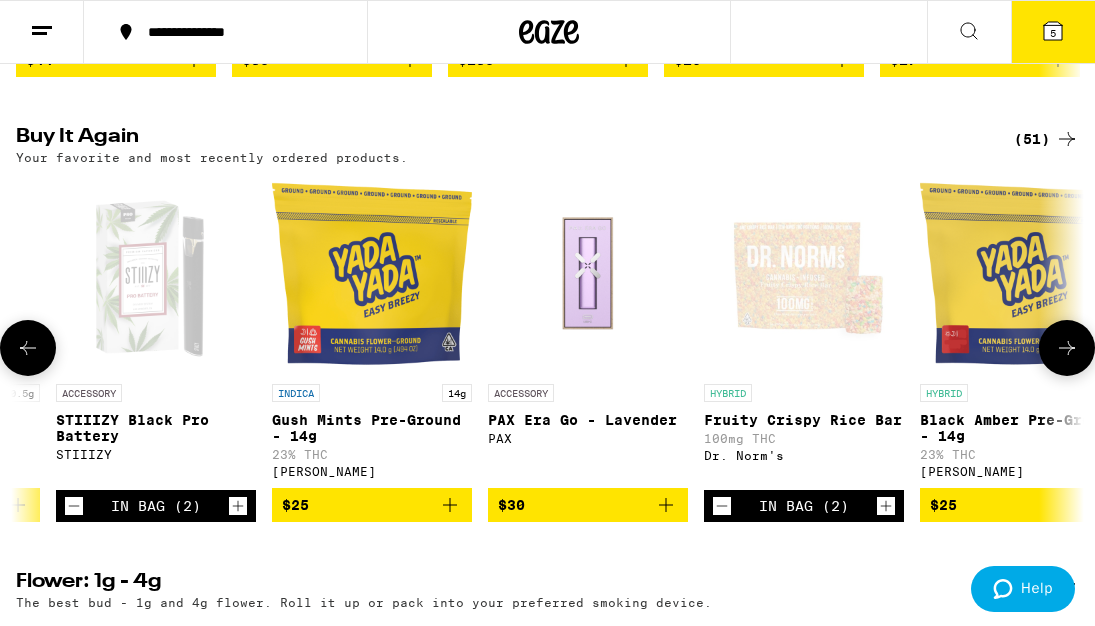 scroll, scrollTop: 0, scrollLeft: 0, axis: both 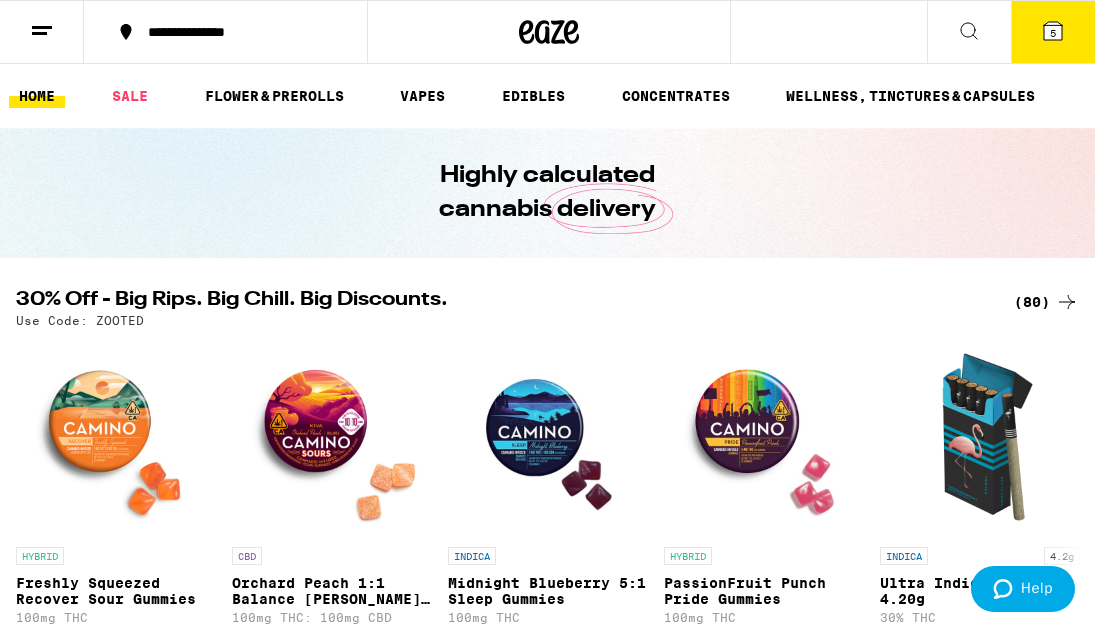 click on "5" at bounding box center (1053, 32) 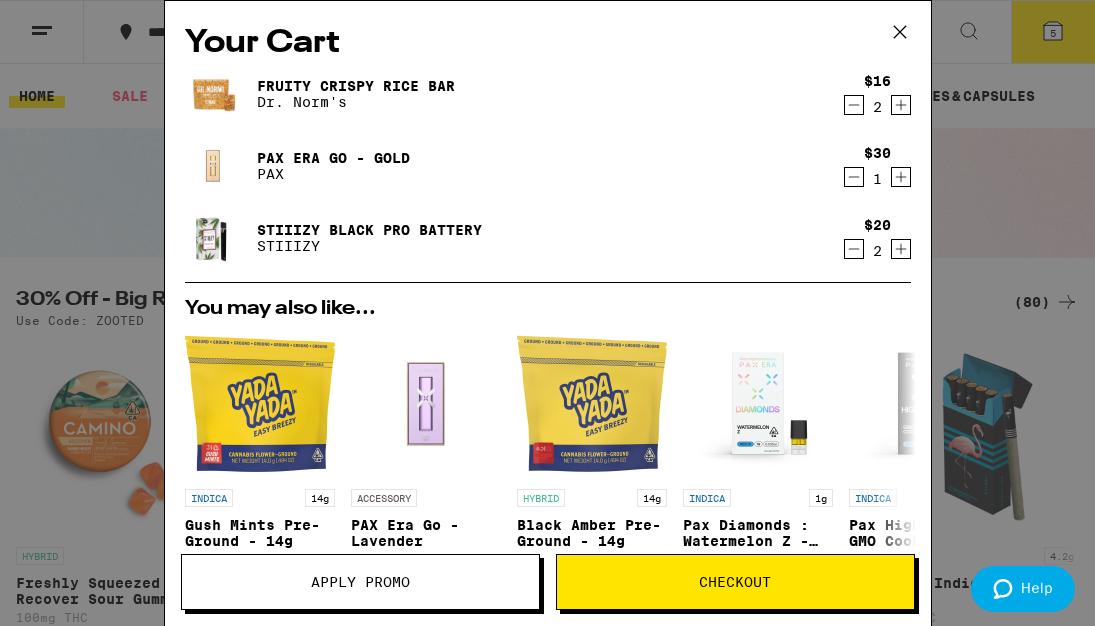 click on "Checkout" at bounding box center (735, 582) 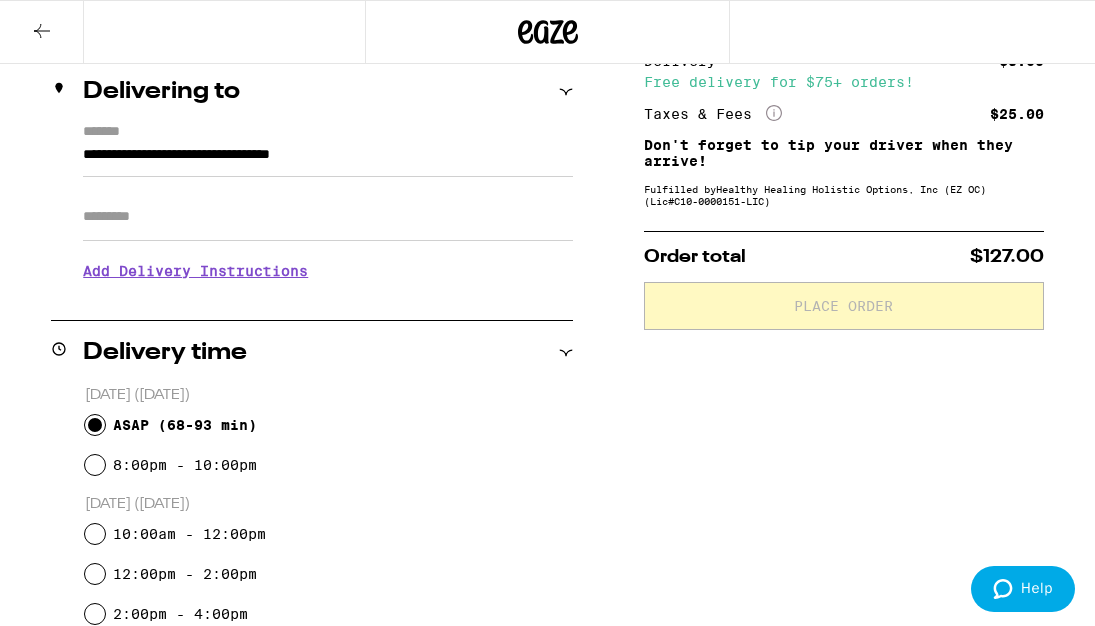 scroll, scrollTop: 280, scrollLeft: 0, axis: vertical 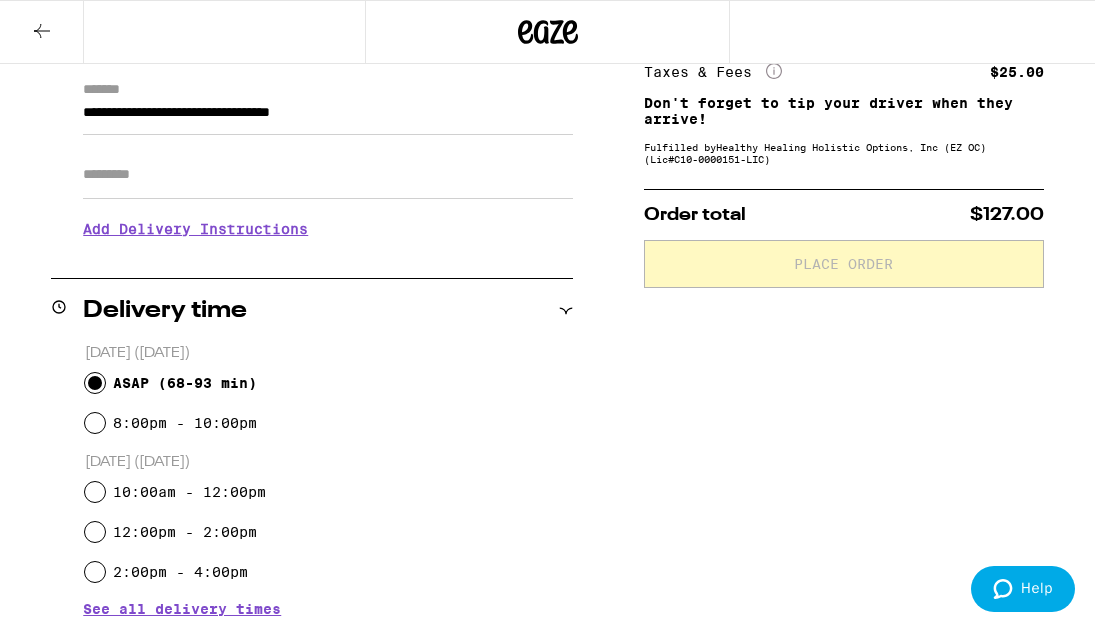 click on "10:00am - 12:00pm" at bounding box center [329, 492] 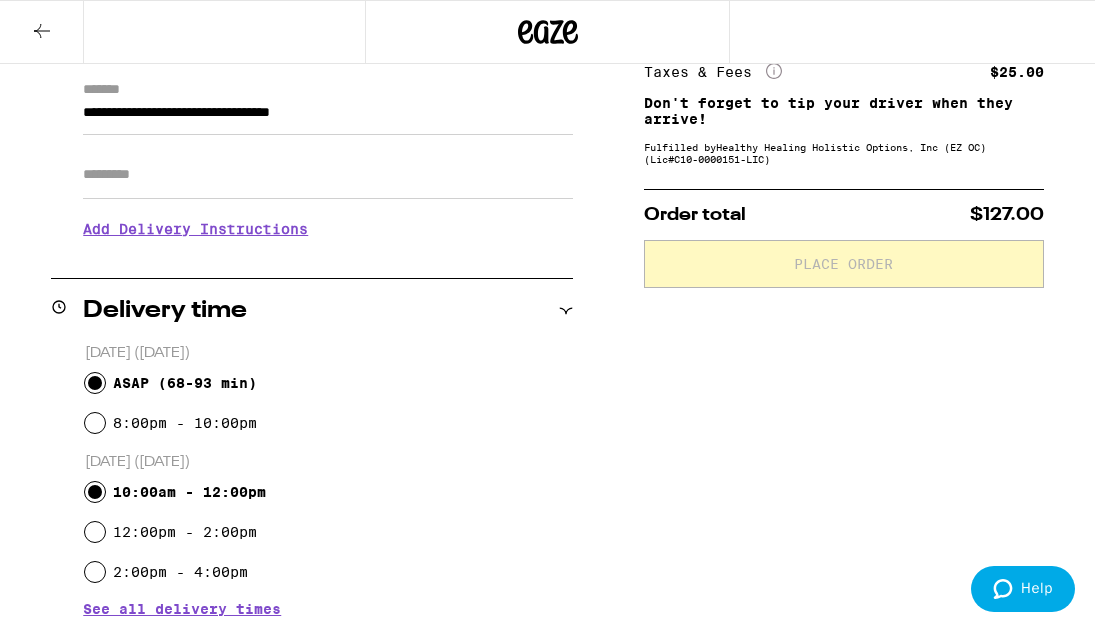 click on "10:00am - 12:00pm" at bounding box center [95, 492] 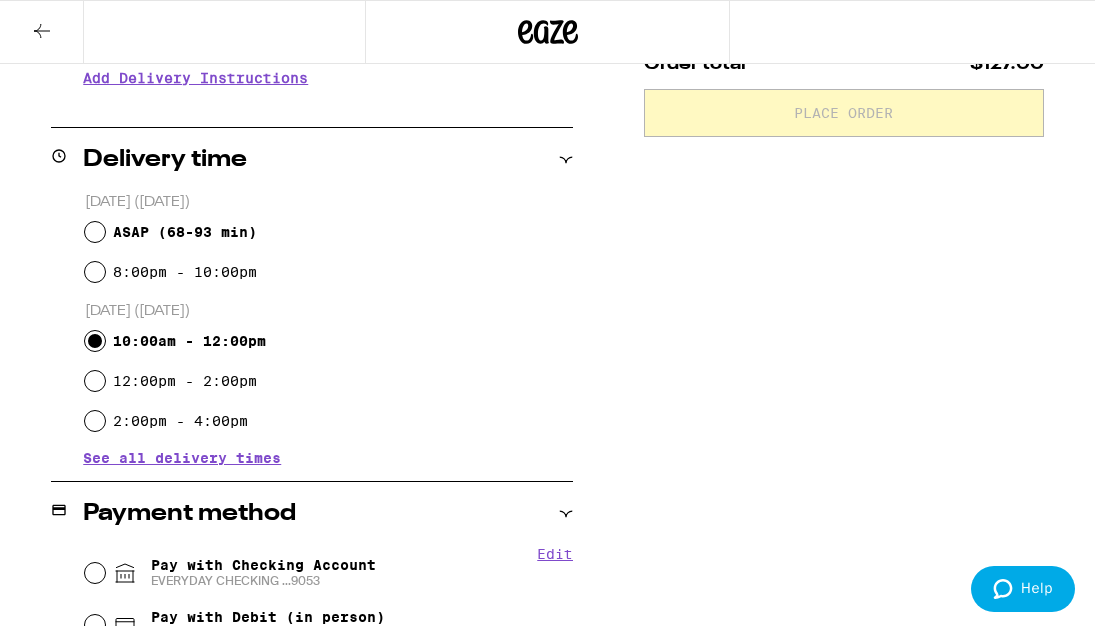 scroll, scrollTop: 424, scrollLeft: 0, axis: vertical 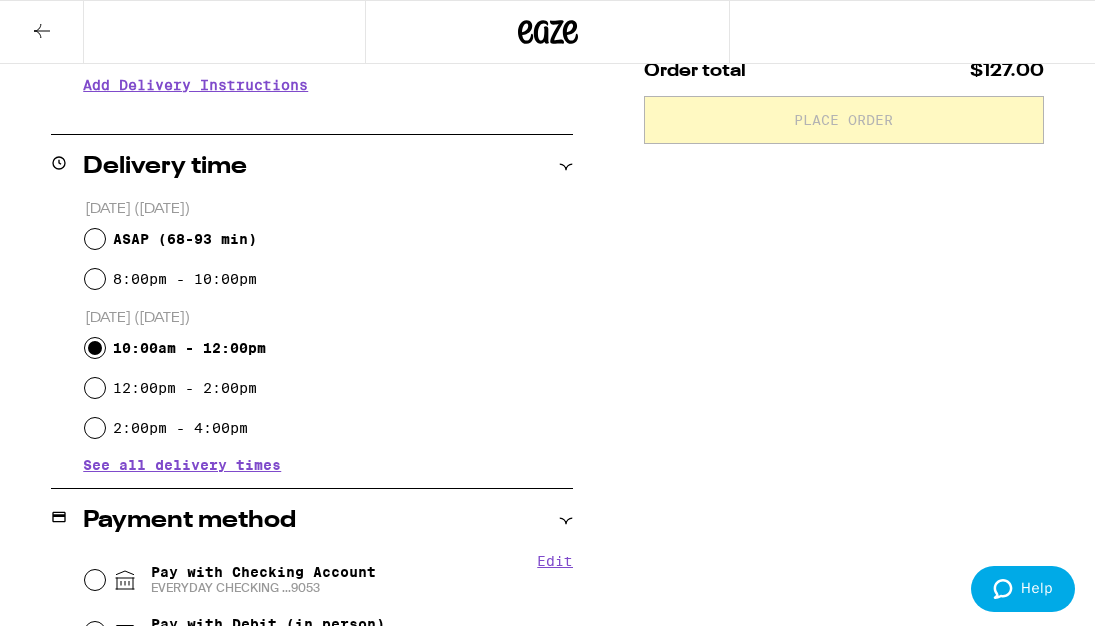 click on "ASAP (68-93 min)" at bounding box center [329, 239] 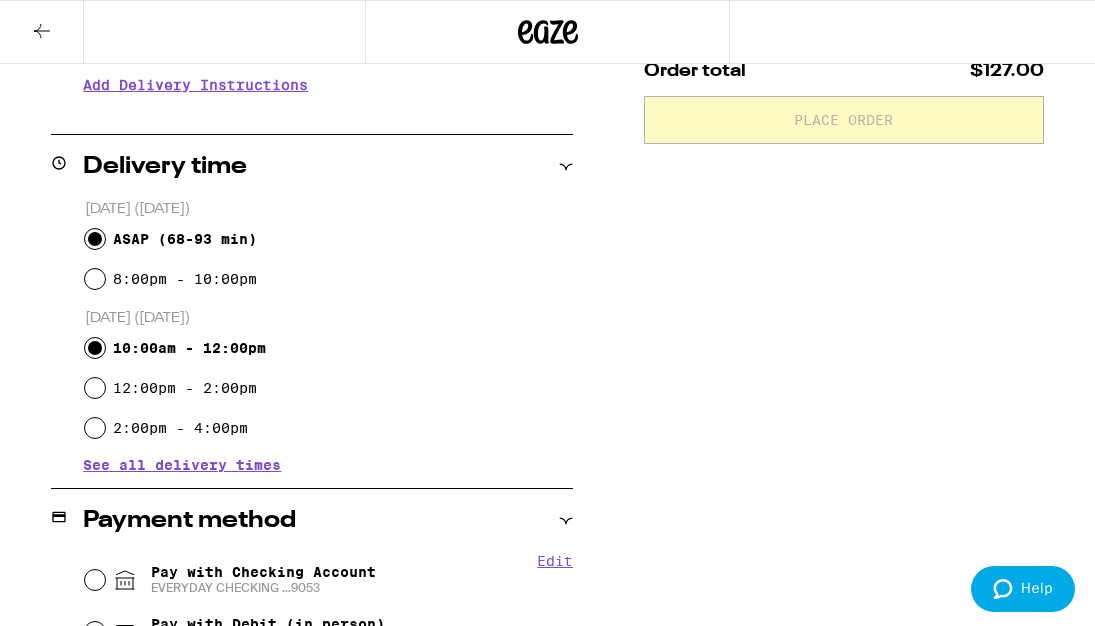 click on "ASAP (68-93 min)" at bounding box center (95, 239) 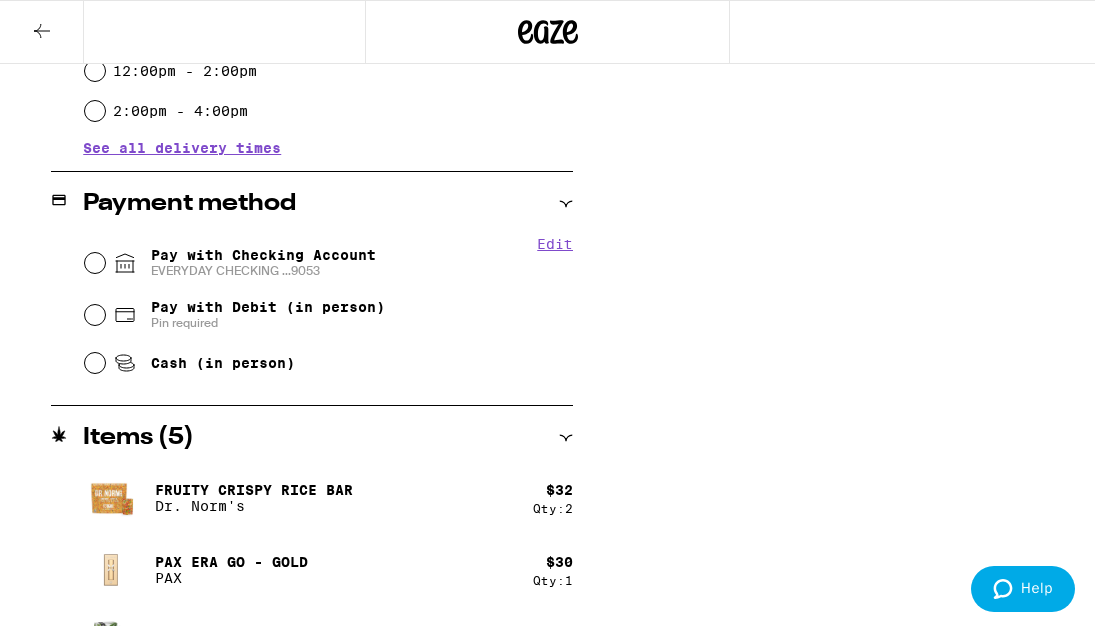 scroll, scrollTop: 802, scrollLeft: 0, axis: vertical 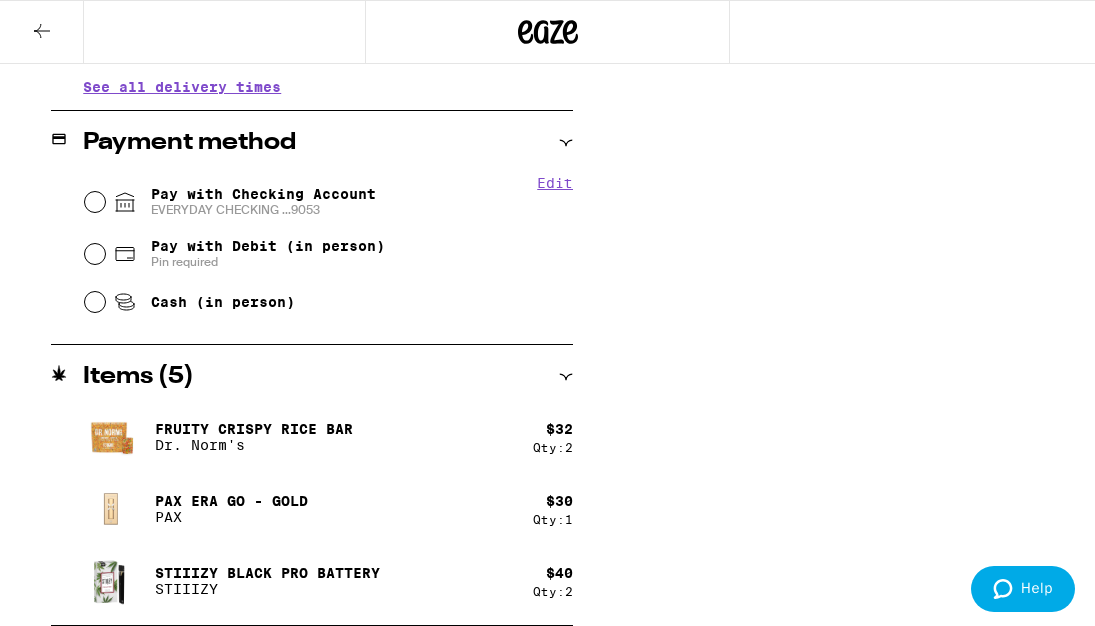 click on "Pay with Checking Account EVERYDAY CHECKING ...9053" at bounding box center (329, 202) 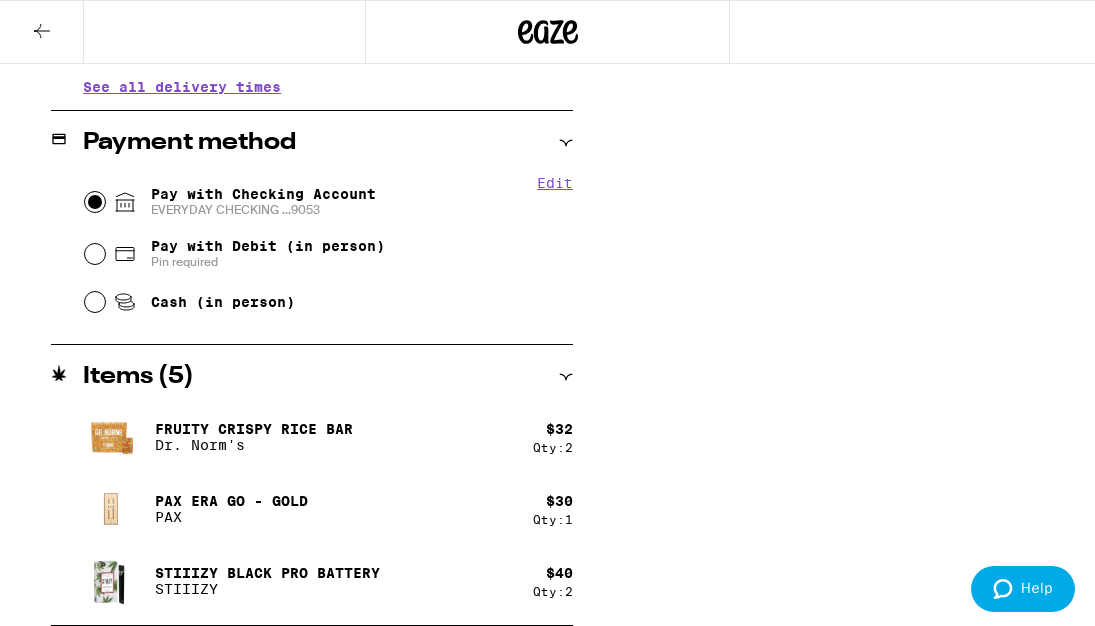 click on "Pay with Checking Account EVERYDAY CHECKING ...9053" at bounding box center [95, 202] 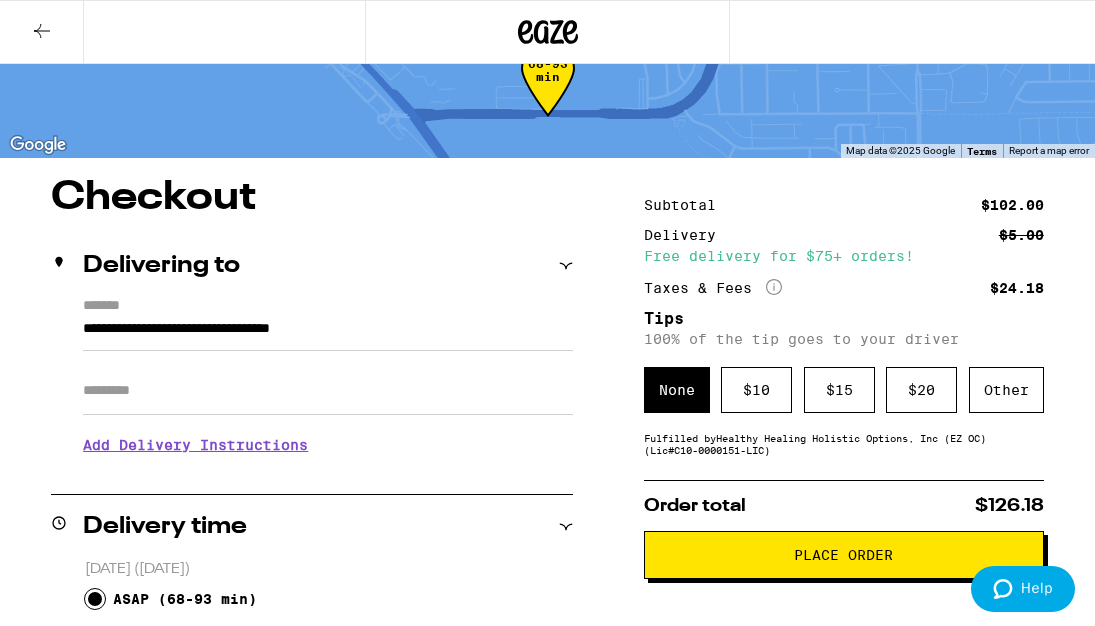 scroll, scrollTop: 98, scrollLeft: 0, axis: vertical 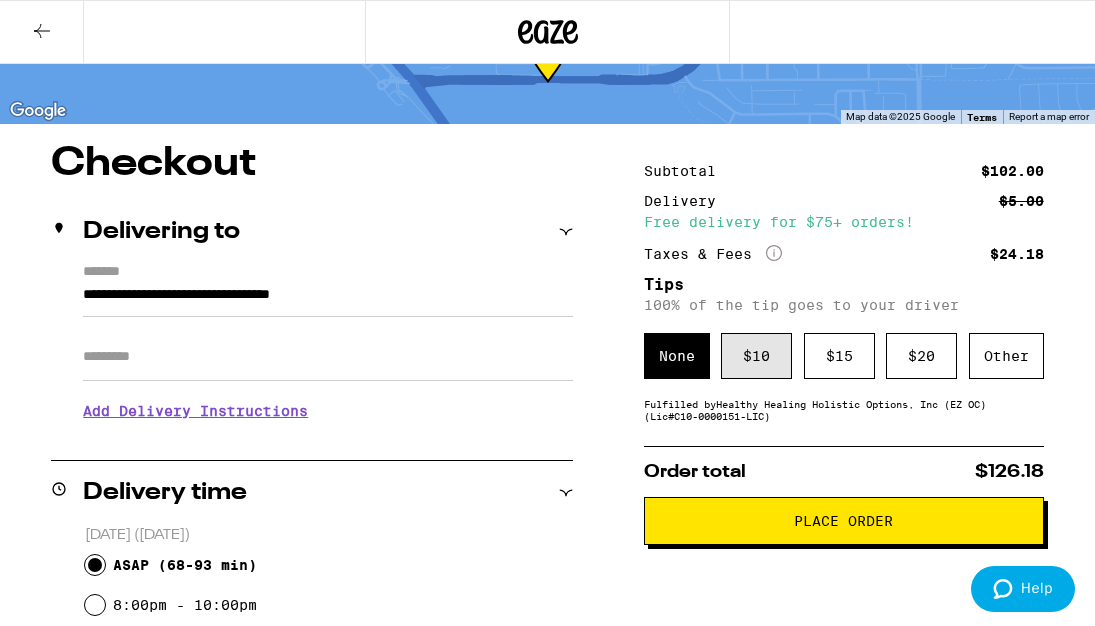 click on "$ 10" at bounding box center [756, 356] 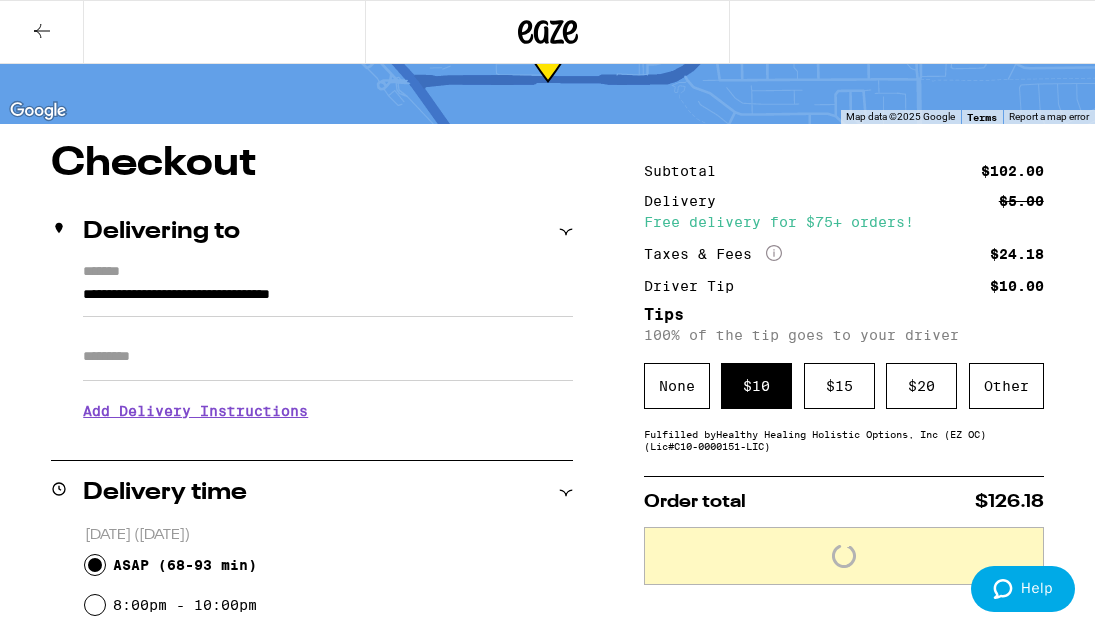 scroll, scrollTop: 242, scrollLeft: 0, axis: vertical 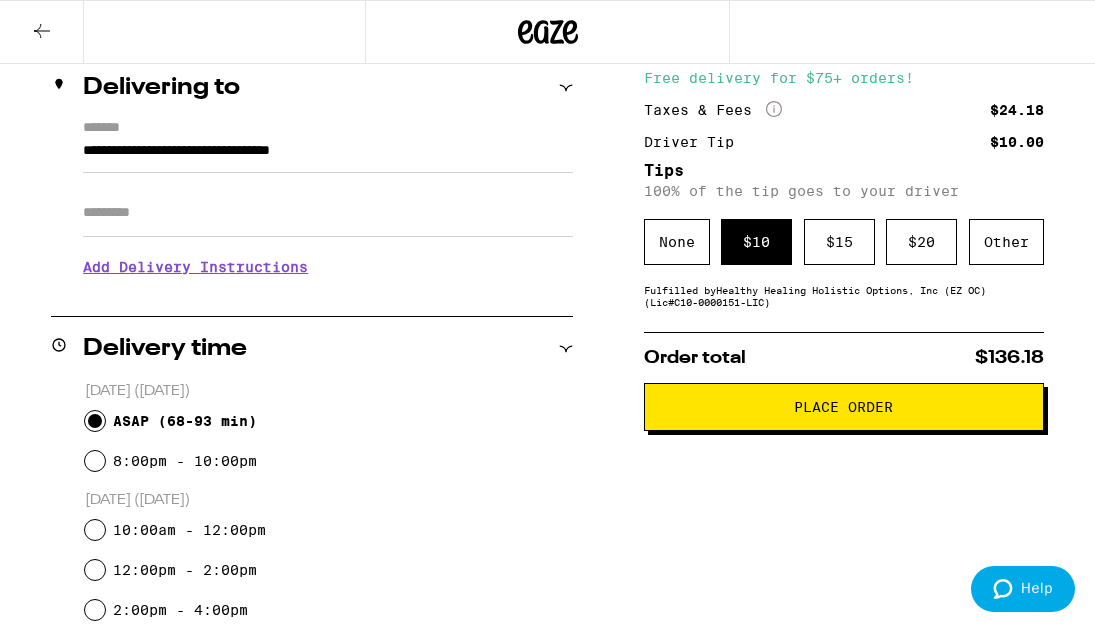 click on "Place Order" at bounding box center [843, 407] 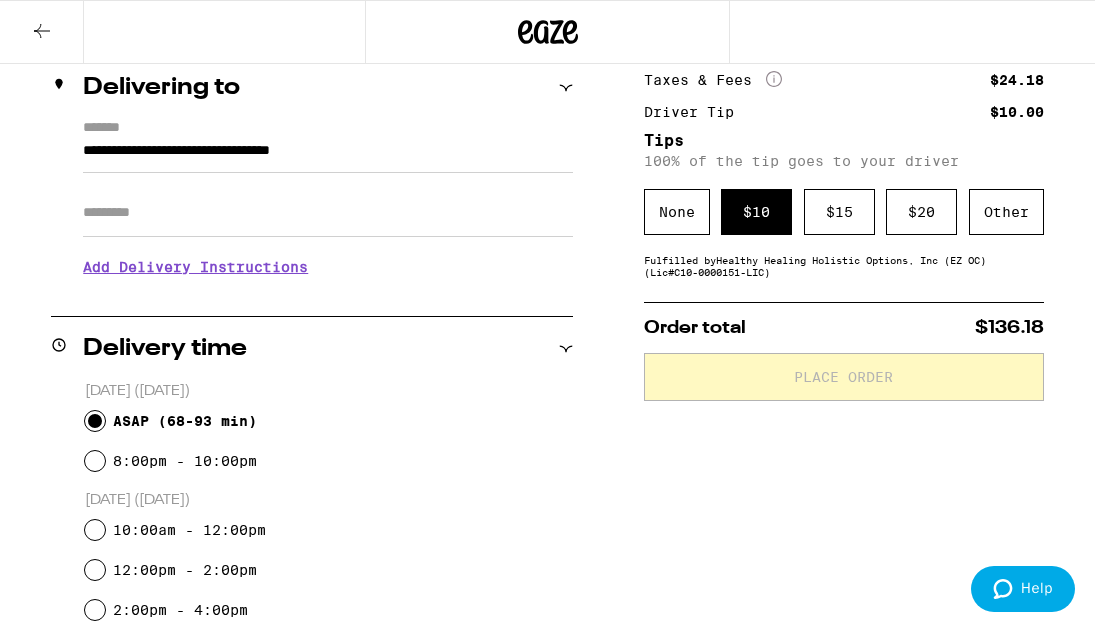 scroll, scrollTop: 0, scrollLeft: 0, axis: both 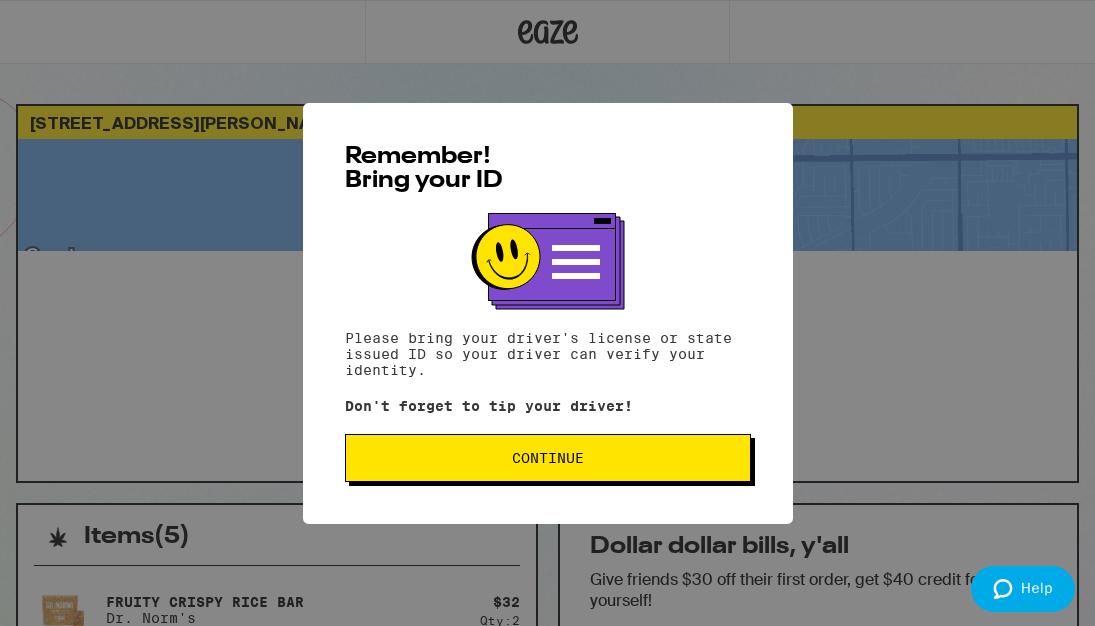 click on "Continue" at bounding box center [548, 458] 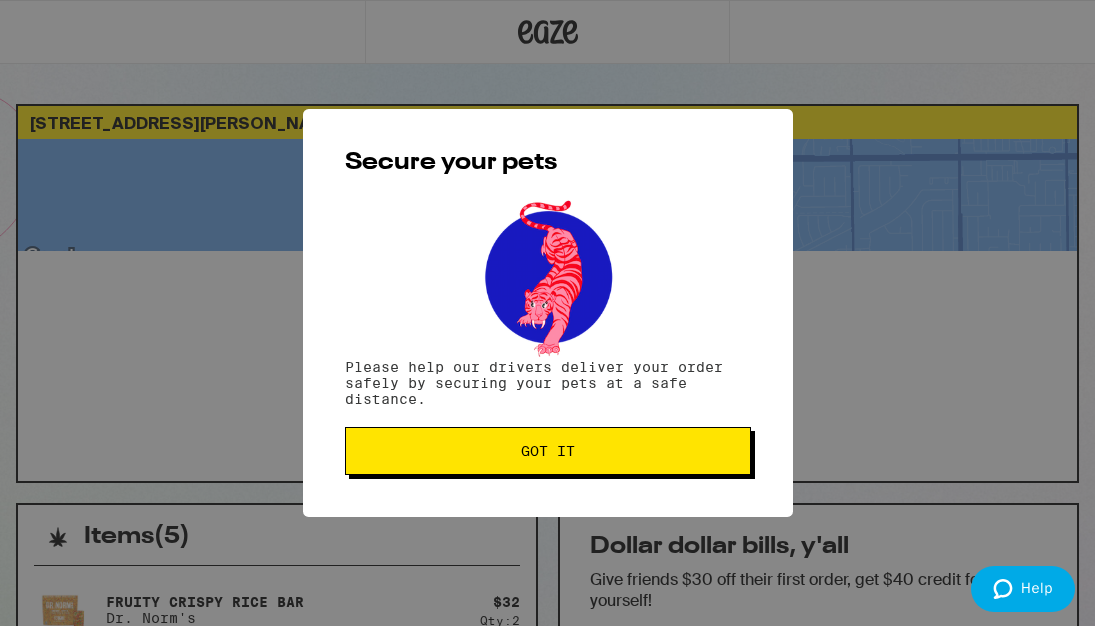 click on "Got it" at bounding box center [548, 451] 